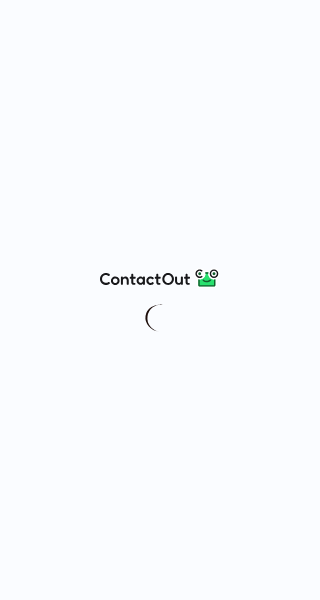 scroll, scrollTop: 0, scrollLeft: 0, axis: both 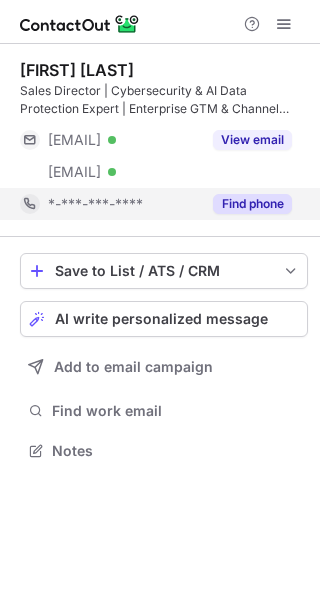 click on "*-***-***-****" at bounding box center [95, 204] 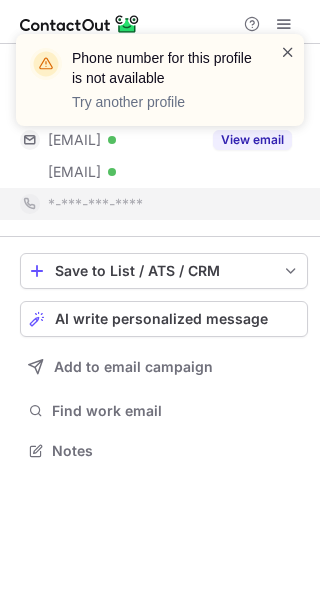 click at bounding box center (288, 52) 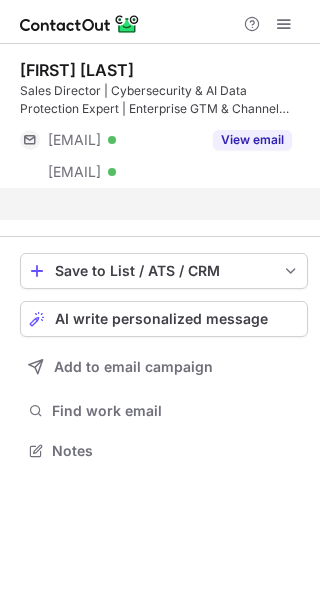 scroll, scrollTop: 405, scrollLeft: 320, axis: both 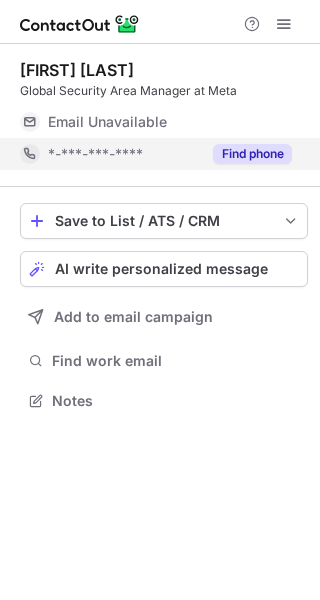 click on "*-***-***-****" at bounding box center (110, 154) 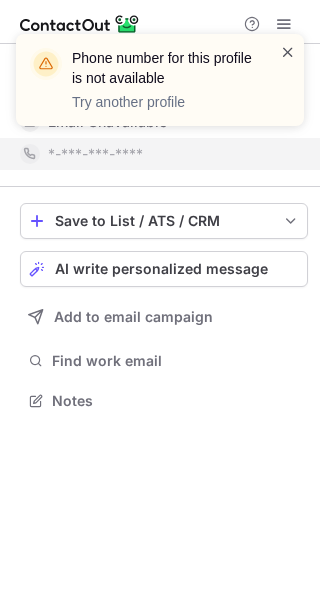 click at bounding box center (288, 52) 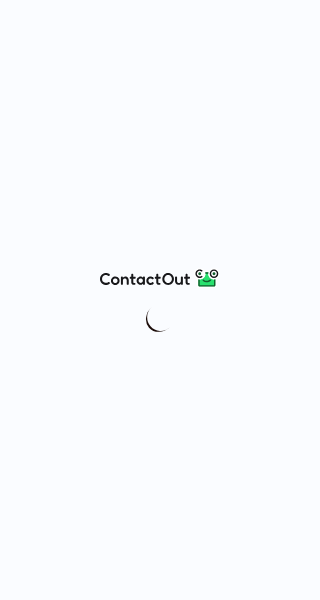 scroll, scrollTop: 0, scrollLeft: 0, axis: both 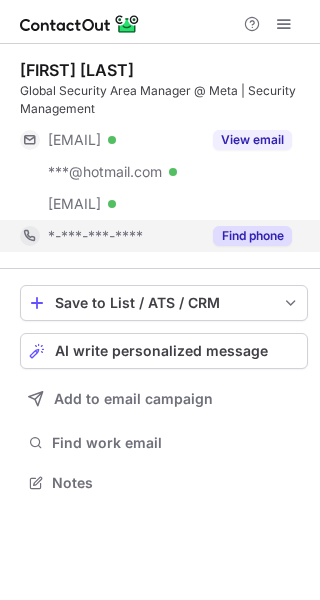 click on "*-***-***-****" at bounding box center [110, 236] 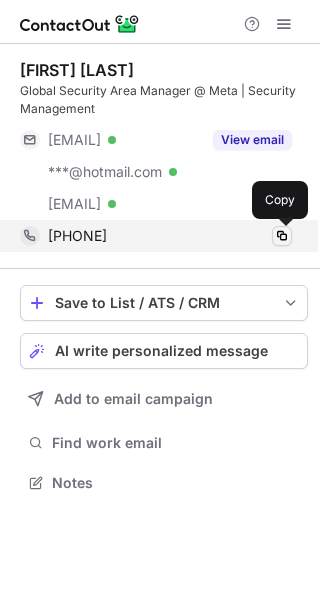 click at bounding box center (282, 236) 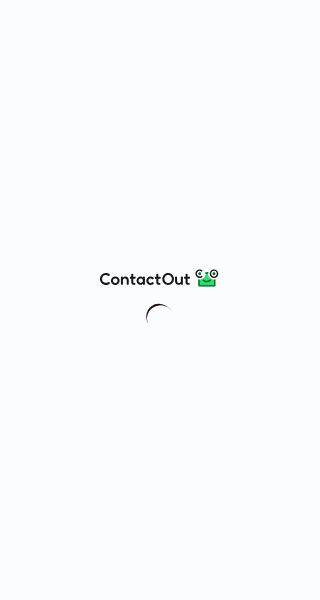 scroll, scrollTop: 0, scrollLeft: 0, axis: both 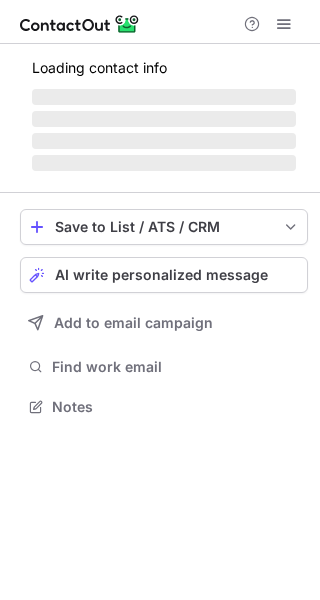 click on "‌" at bounding box center [164, 163] 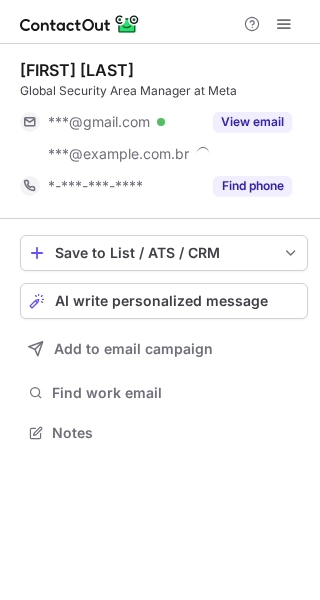 scroll, scrollTop: 10, scrollLeft: 10, axis: both 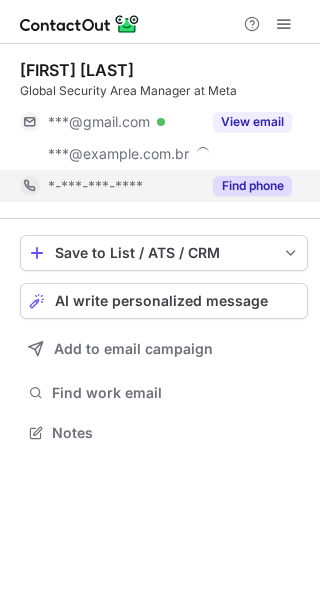 click on "*-***-***-****" at bounding box center (95, 186) 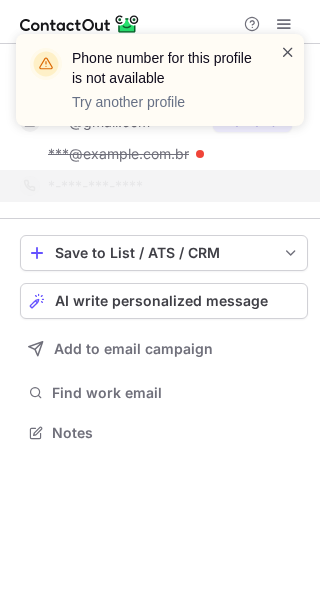 click at bounding box center [288, 52] 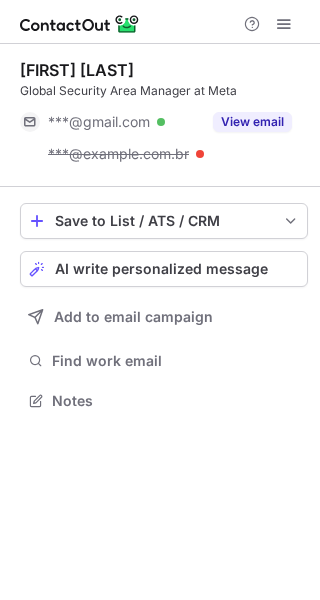 scroll, scrollTop: 387, scrollLeft: 320, axis: both 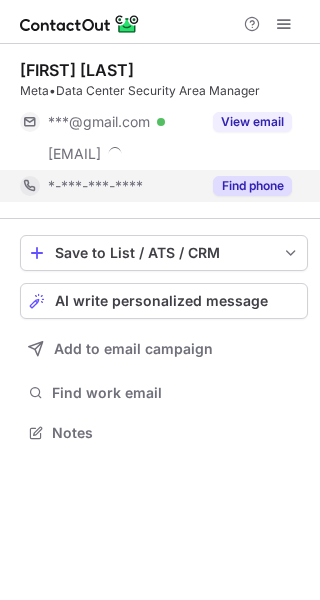 click on "*-***-***-****" at bounding box center (110, 186) 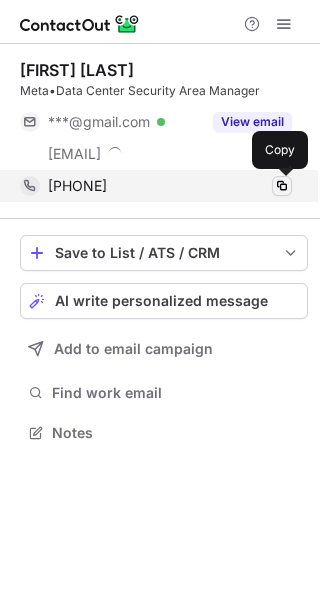 click at bounding box center (282, 186) 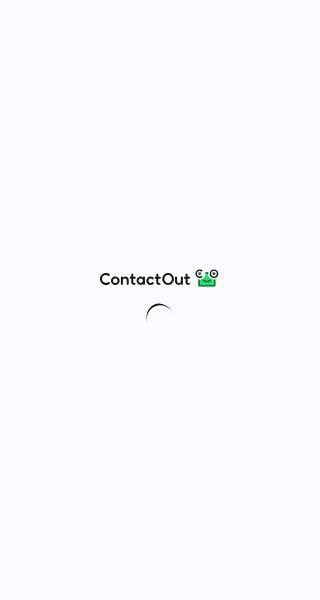 scroll, scrollTop: 0, scrollLeft: 0, axis: both 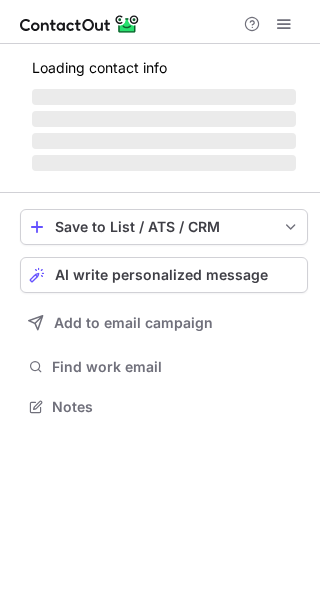 click on "‌" at bounding box center [164, 163] 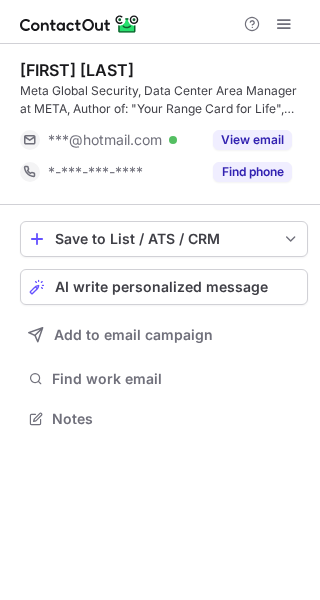 click on "*-***-***-****" at bounding box center [95, 172] 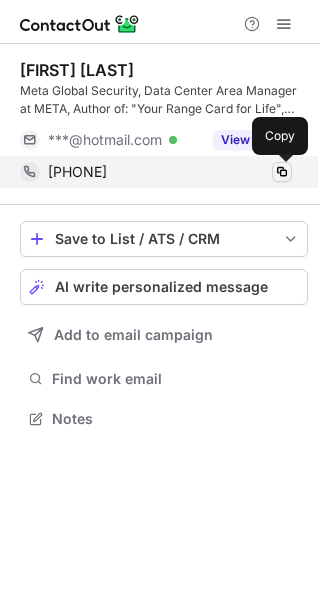 click at bounding box center [282, 172] 